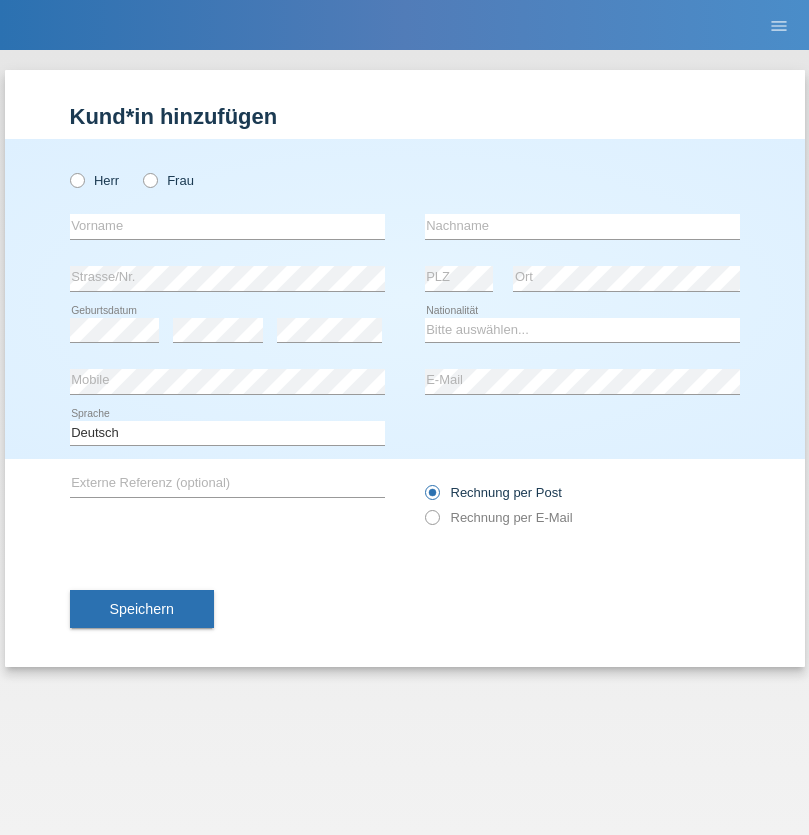 scroll, scrollTop: 0, scrollLeft: 0, axis: both 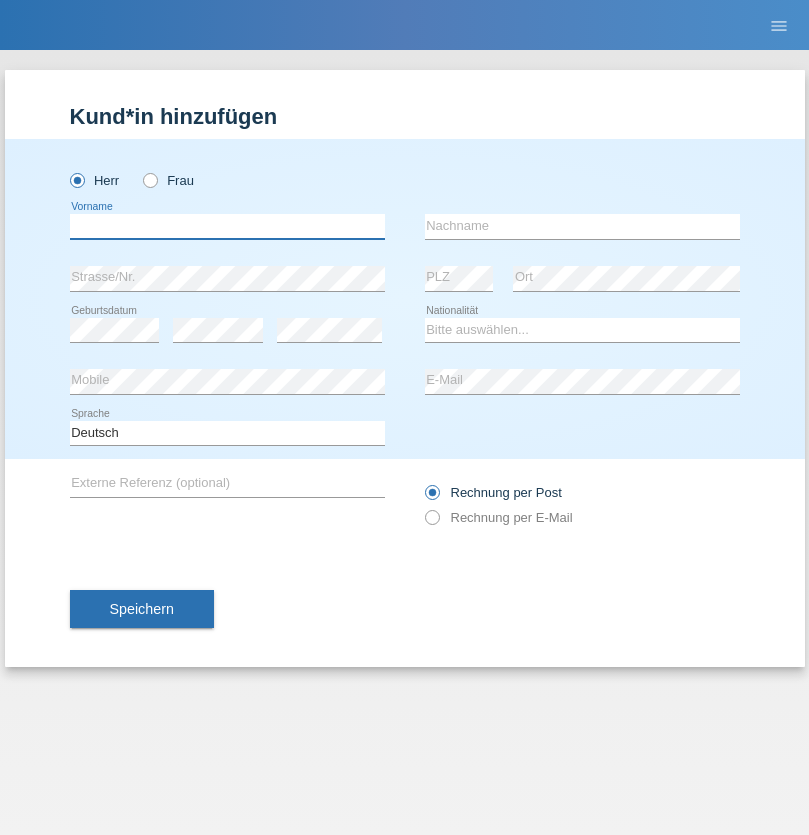 click at bounding box center [227, 226] 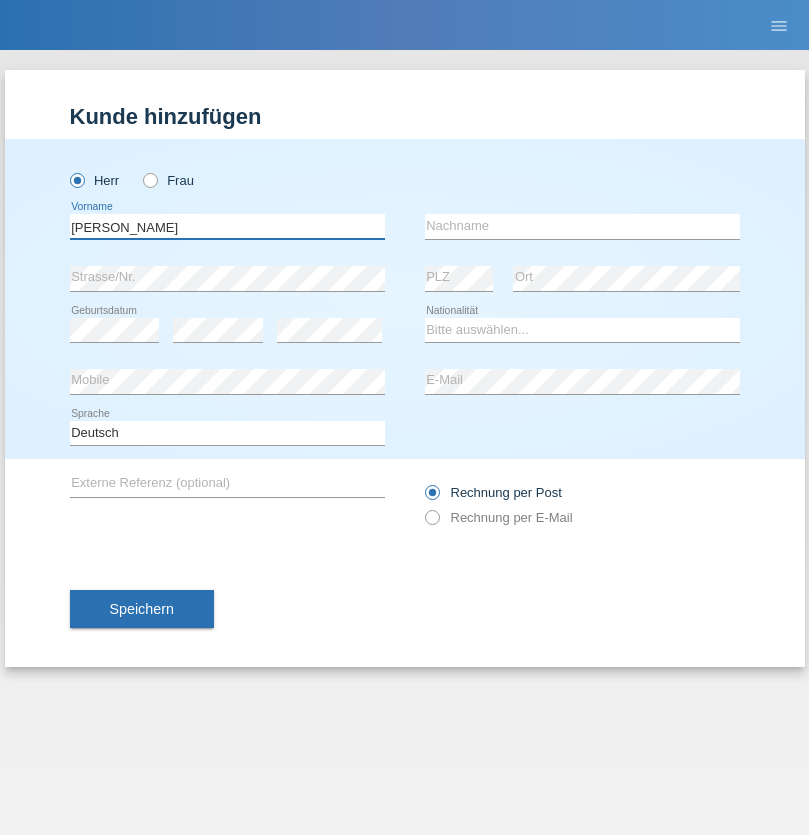 type on "[PERSON_NAME]" 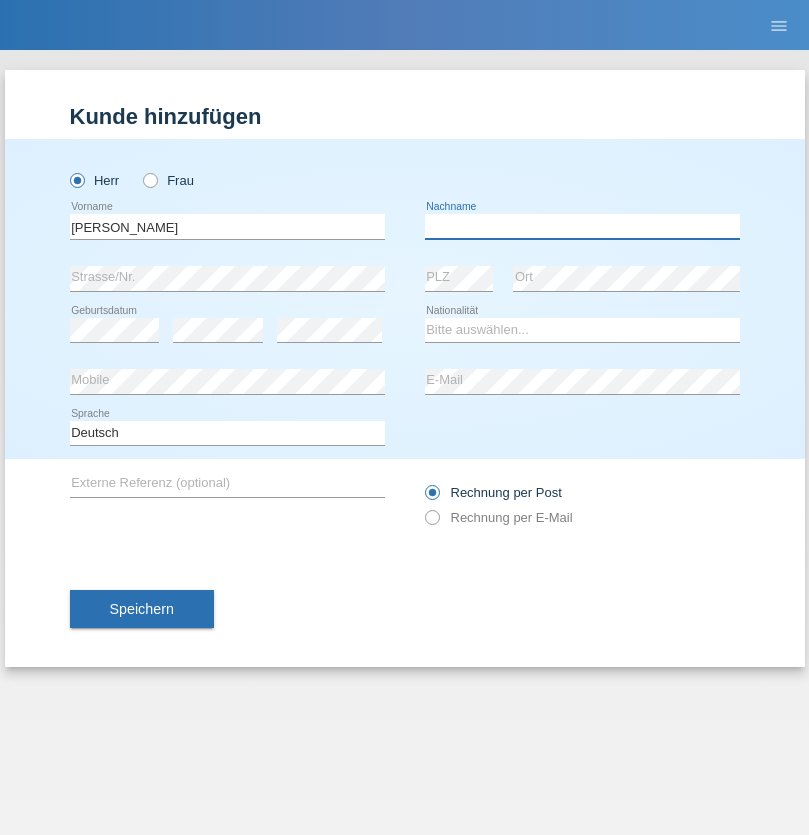 click at bounding box center (582, 226) 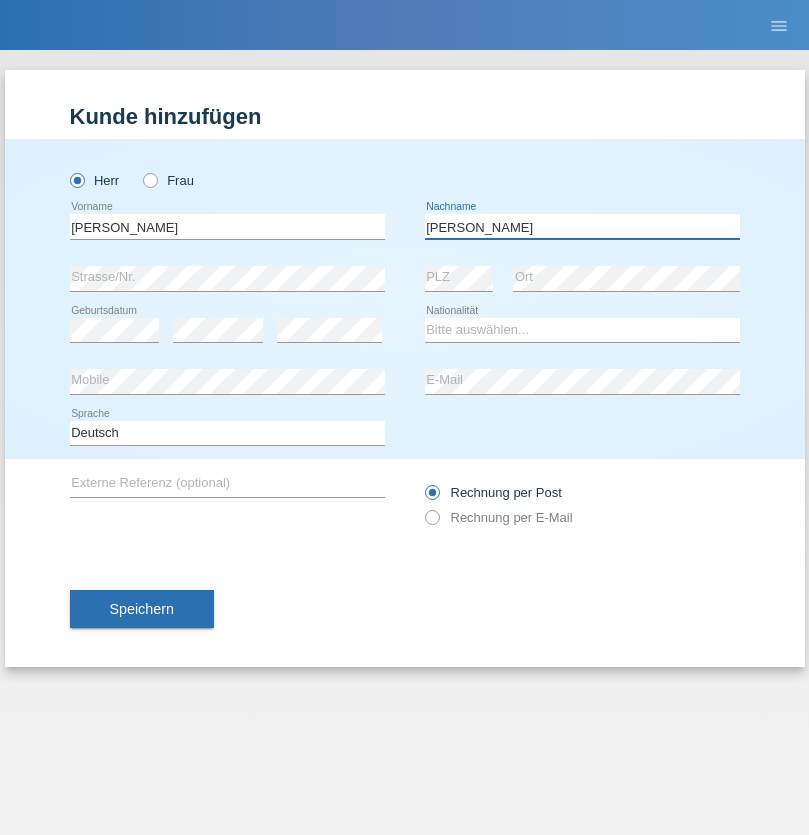 type on "[PERSON_NAME]" 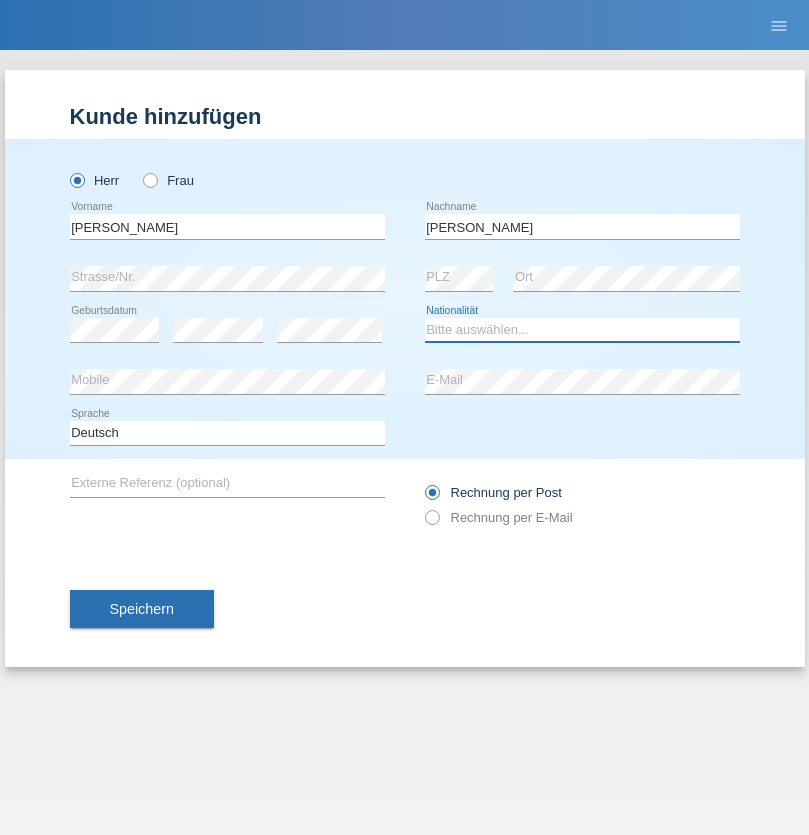 select on "PL" 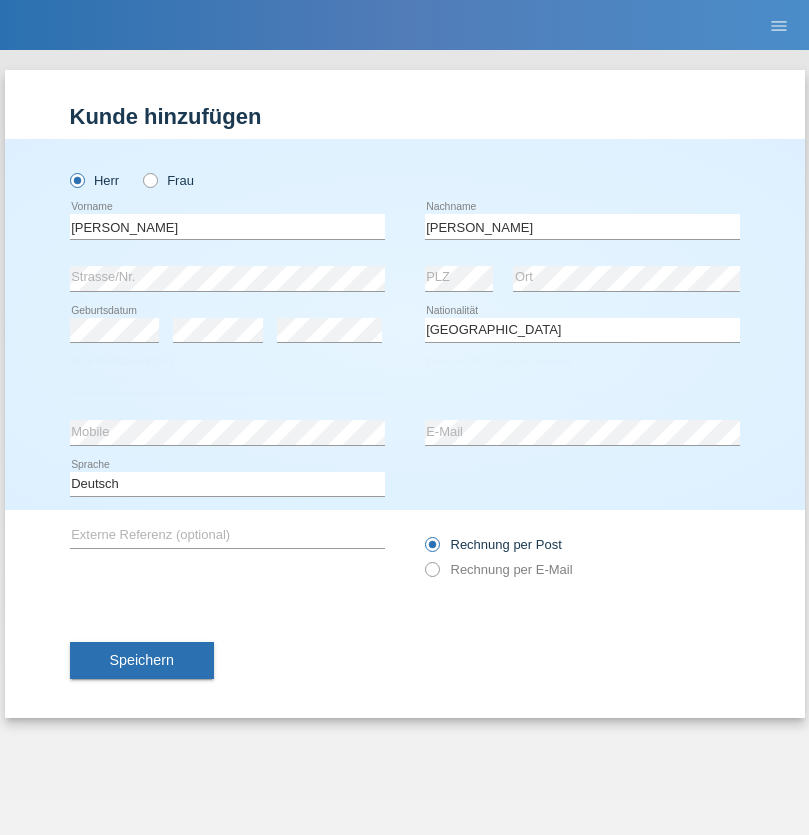 select on "C" 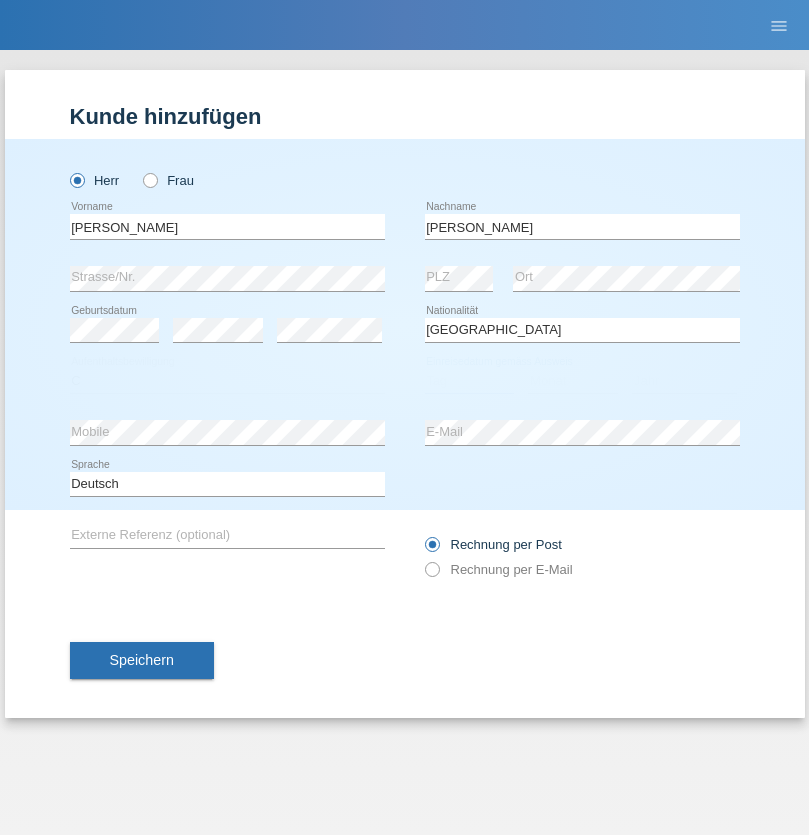 select on "02" 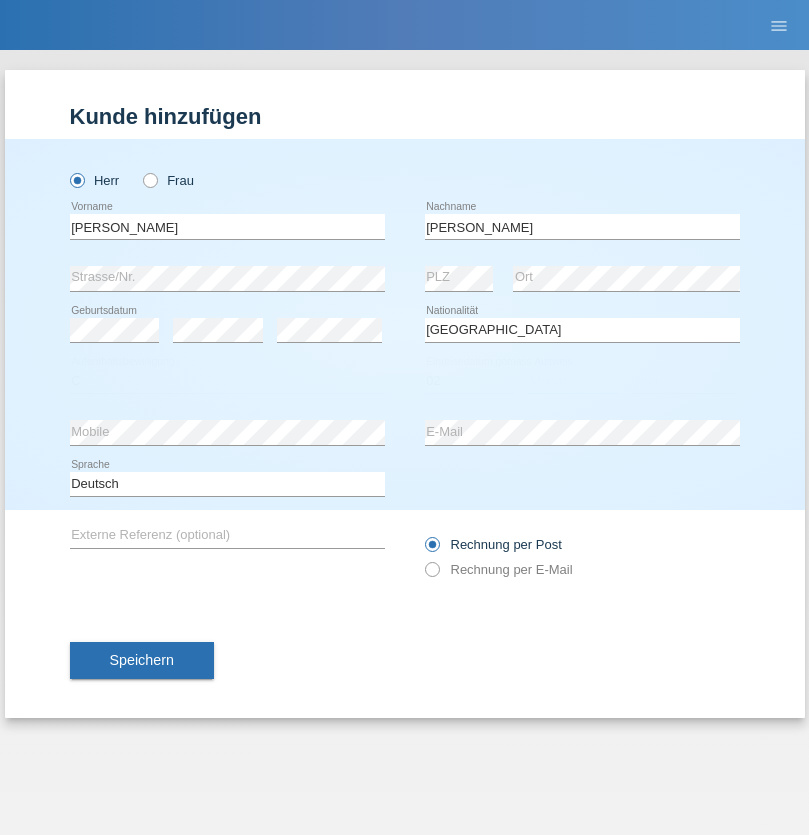 select on "04" 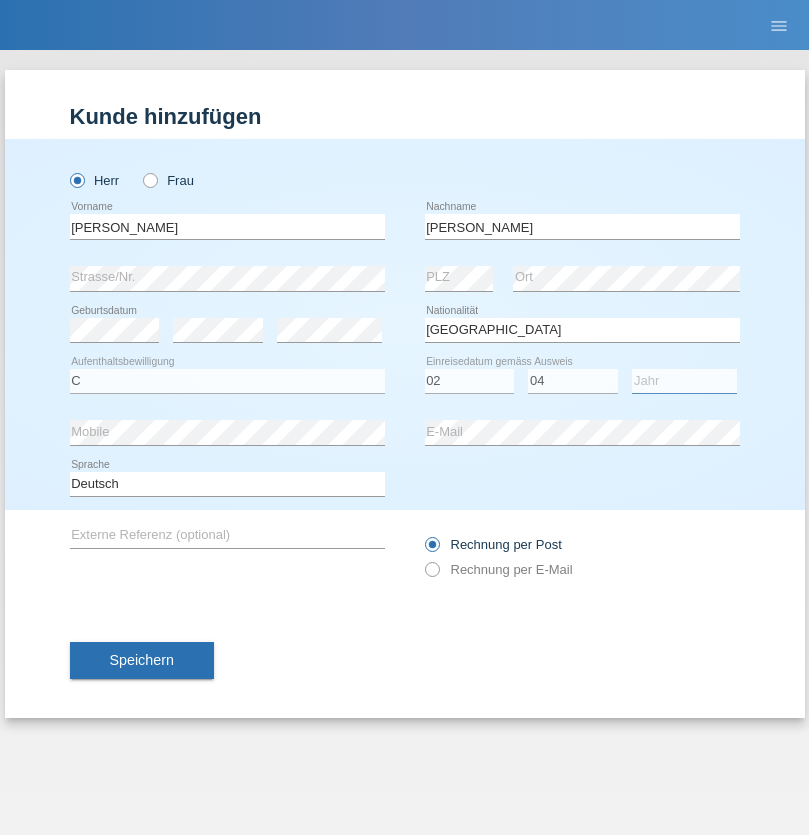 select on "2021" 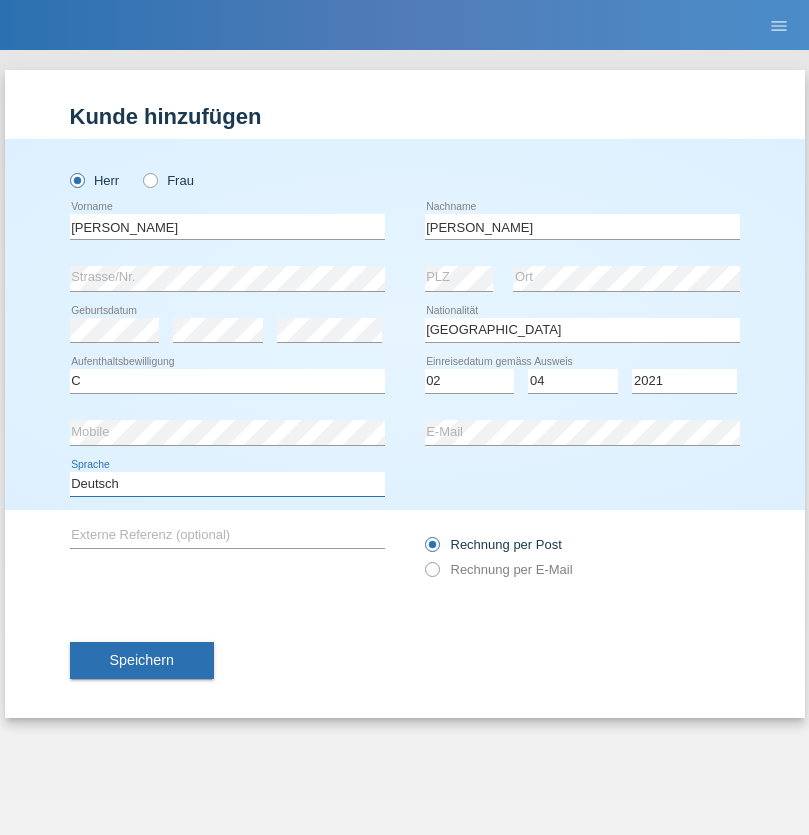 select on "en" 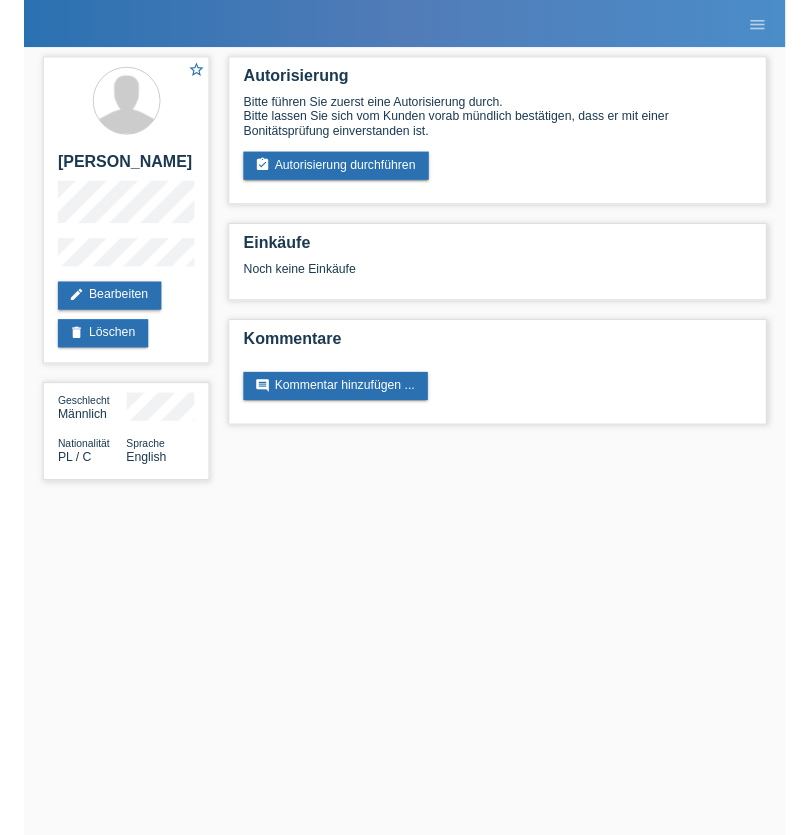 scroll, scrollTop: 0, scrollLeft: 0, axis: both 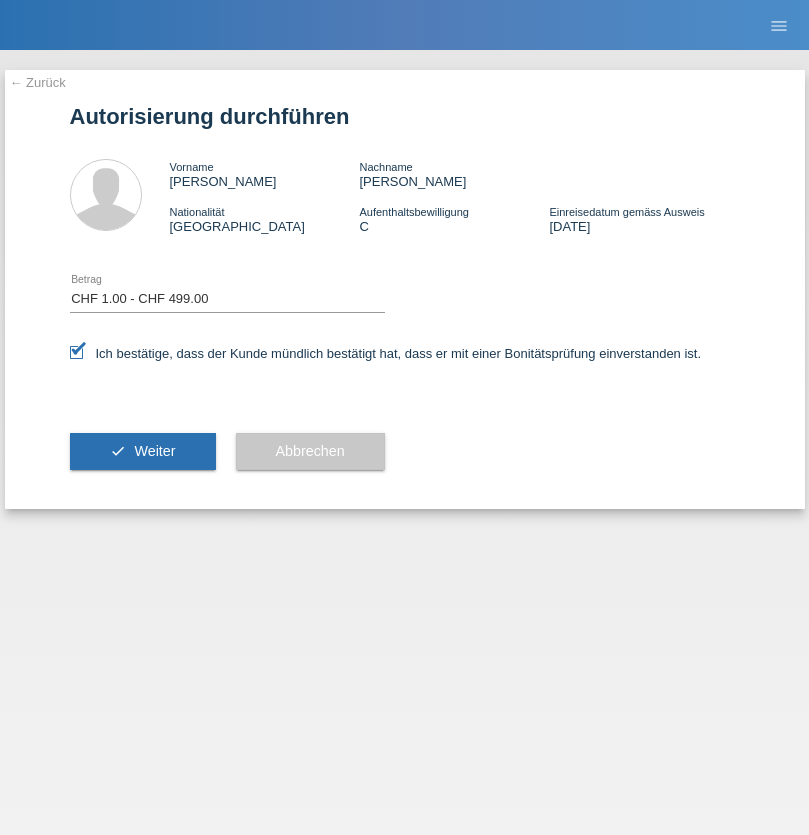 select on "1" 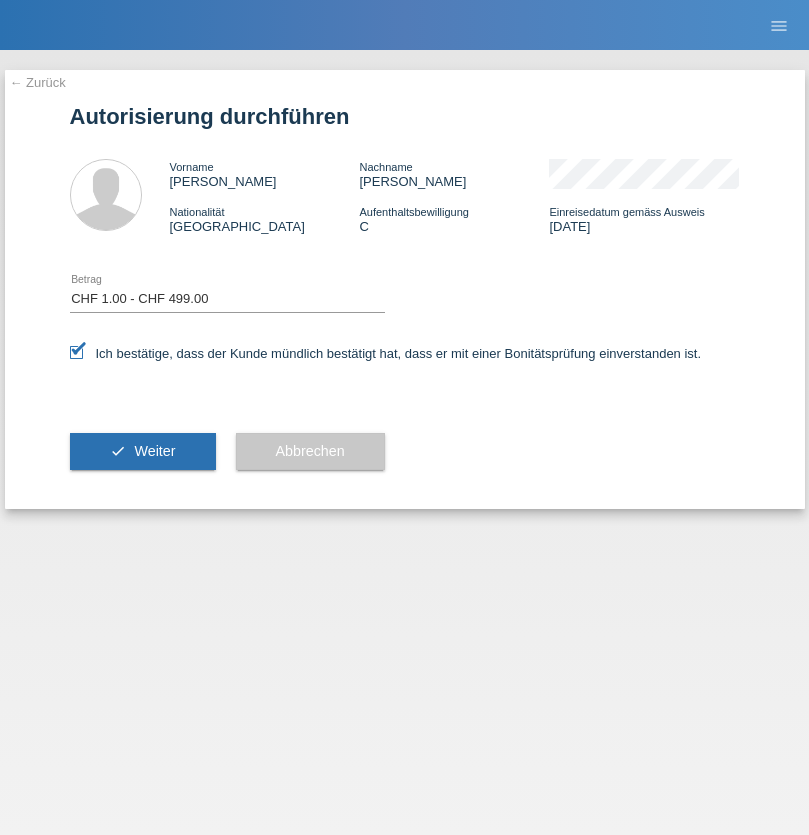 scroll, scrollTop: 0, scrollLeft: 0, axis: both 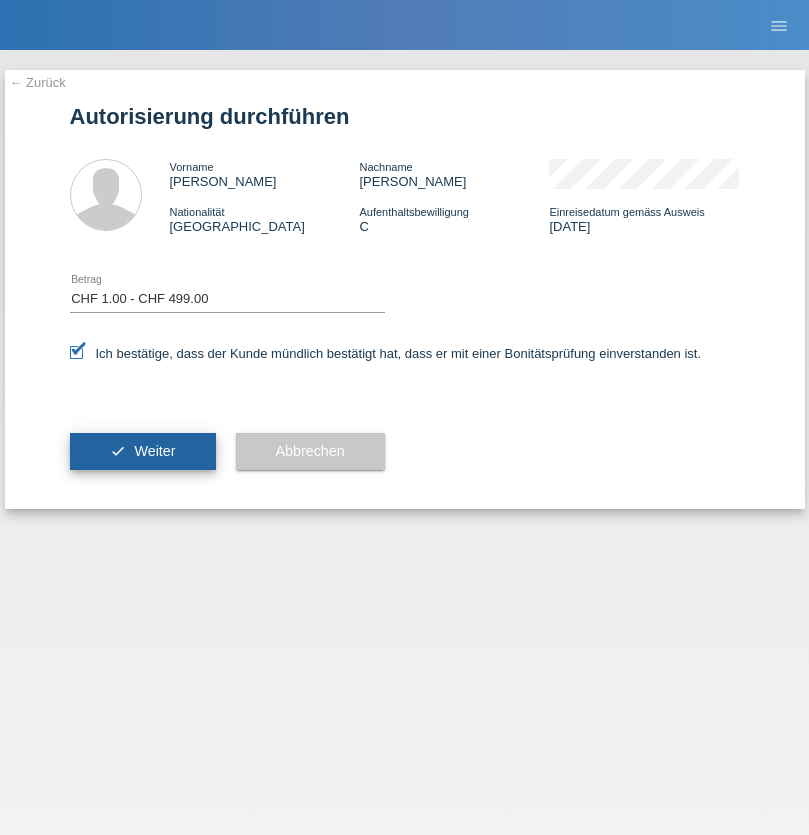 click on "Weiter" at bounding box center [154, 451] 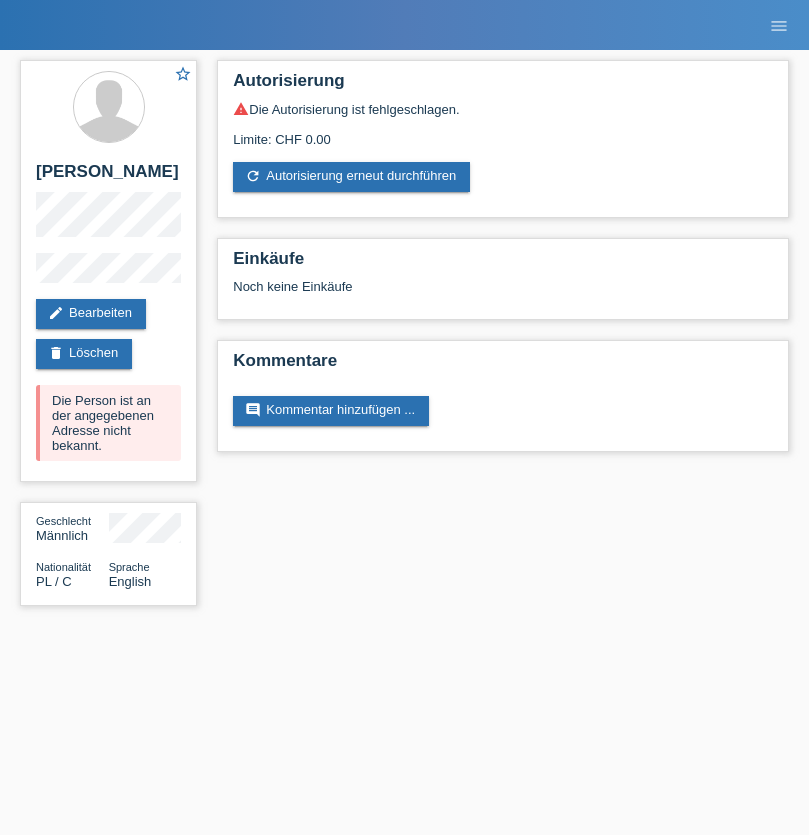 scroll, scrollTop: 0, scrollLeft: 0, axis: both 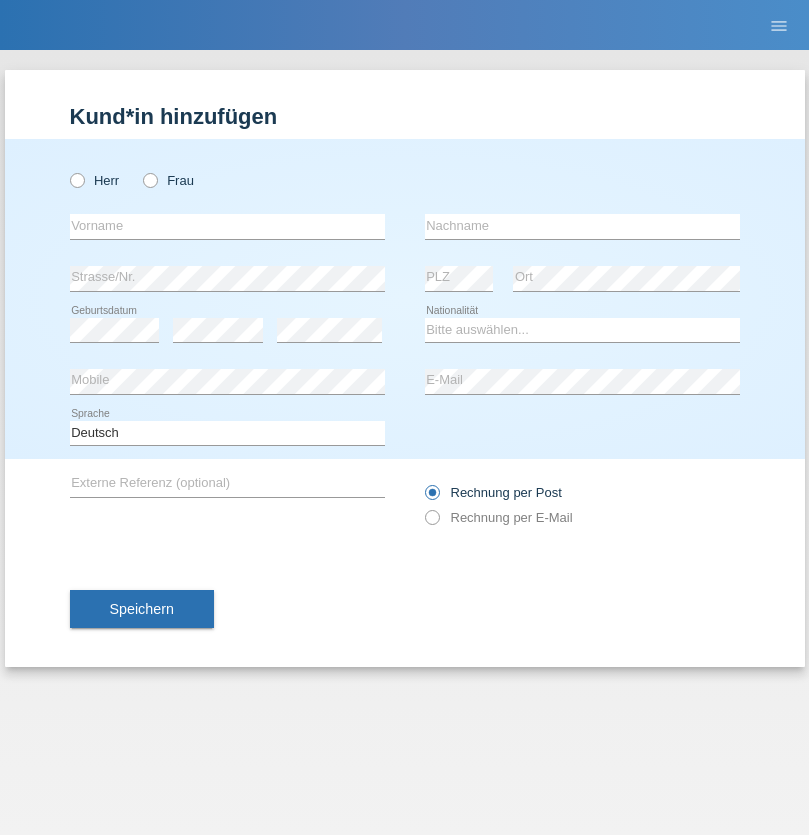 radio on "true" 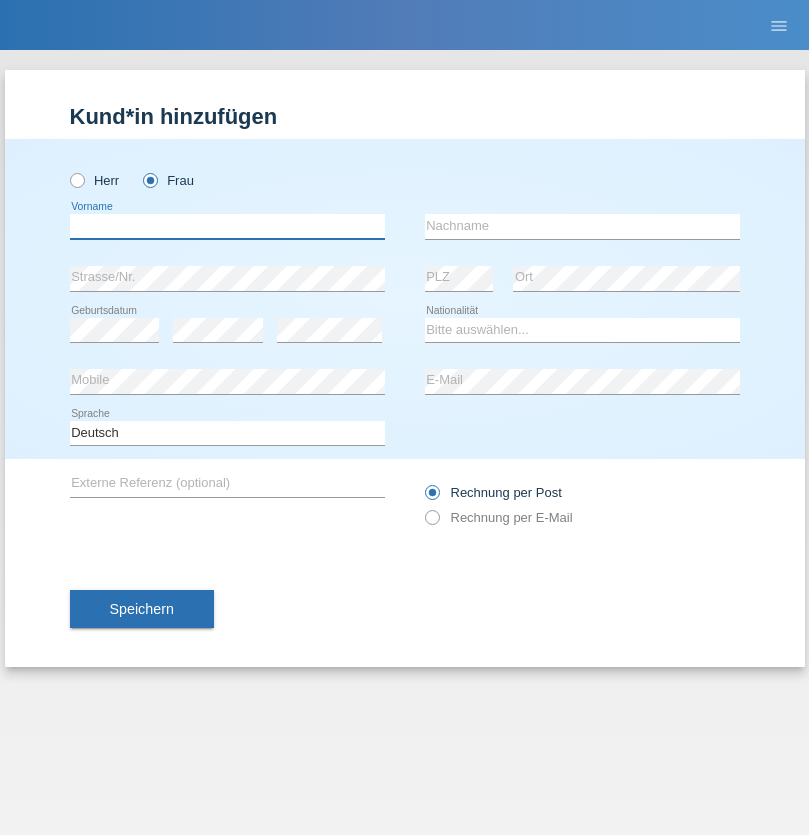 click at bounding box center [227, 226] 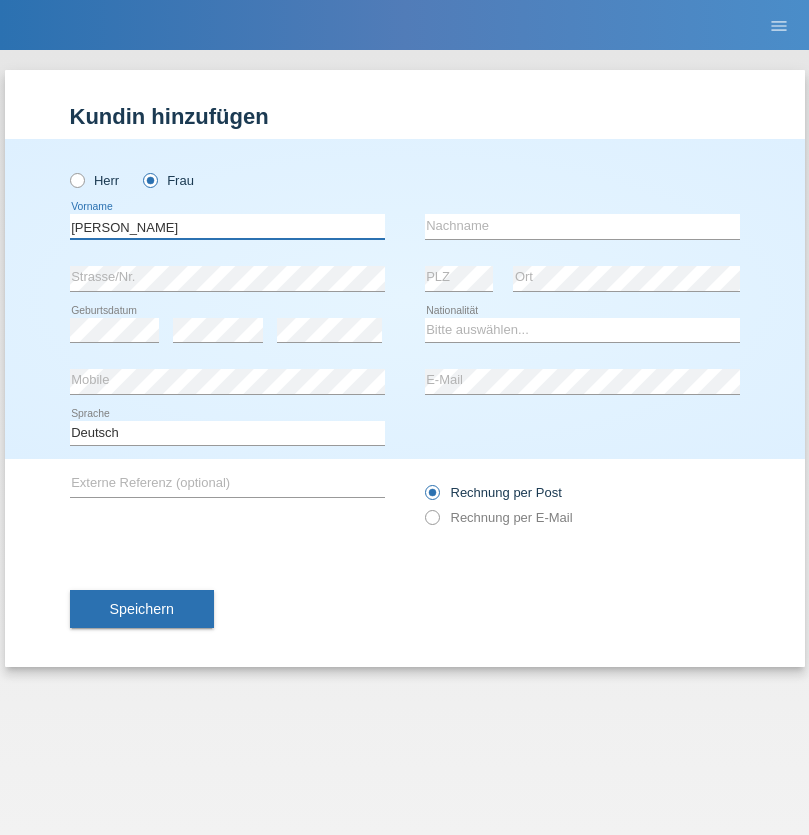 type on "[PERSON_NAME]" 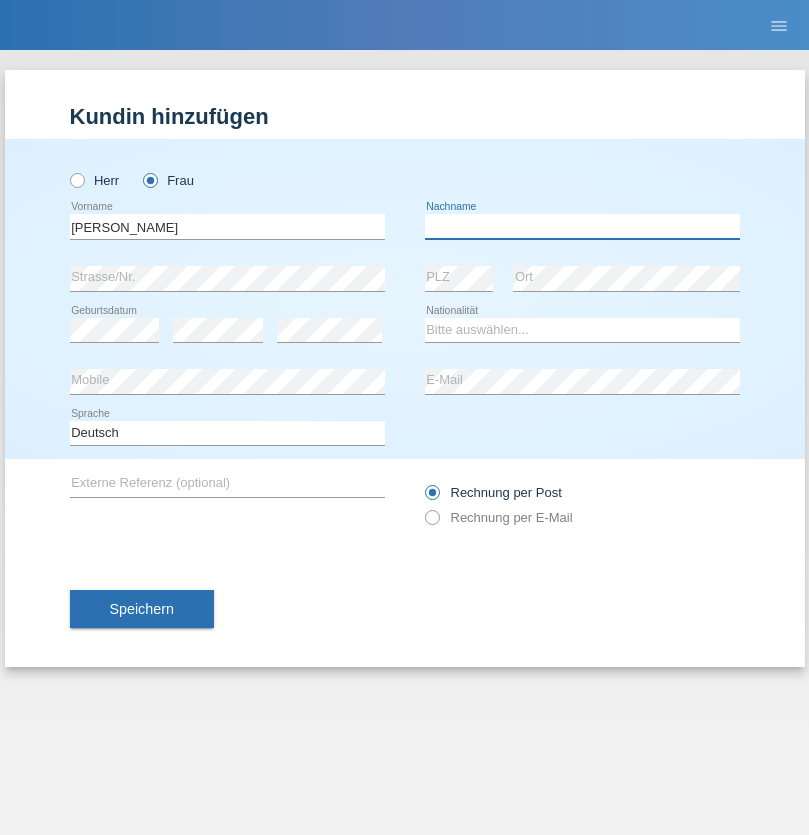 click at bounding box center [582, 226] 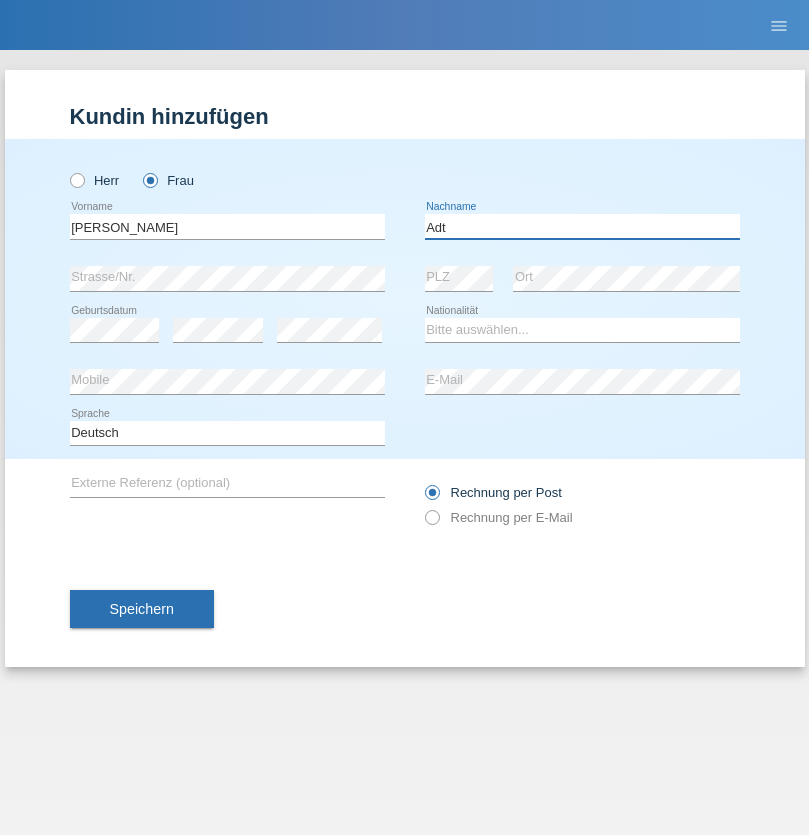 type on "Adt" 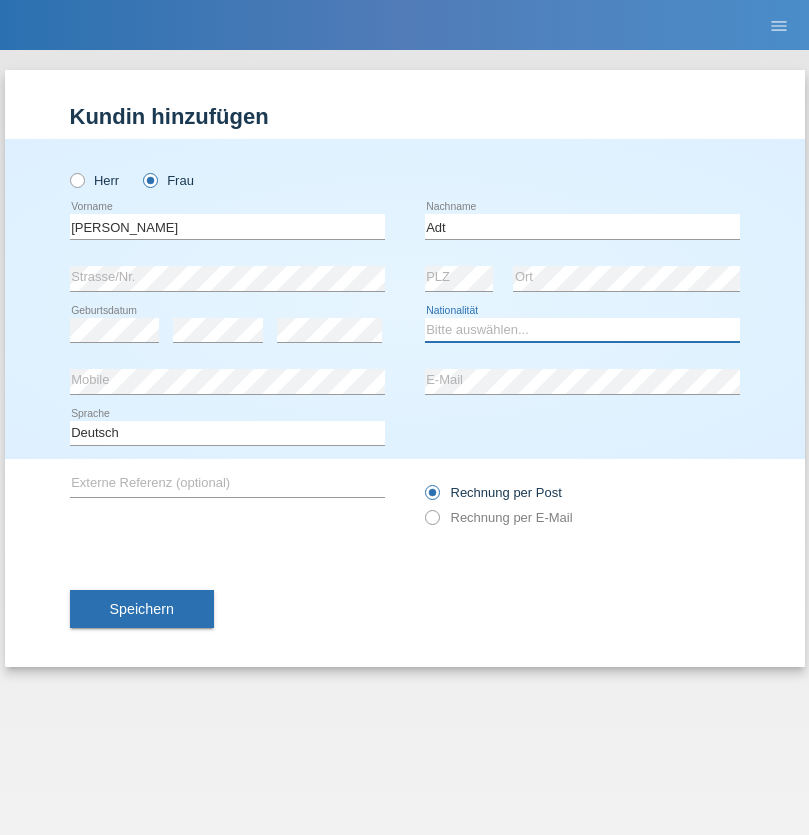 select on "LI" 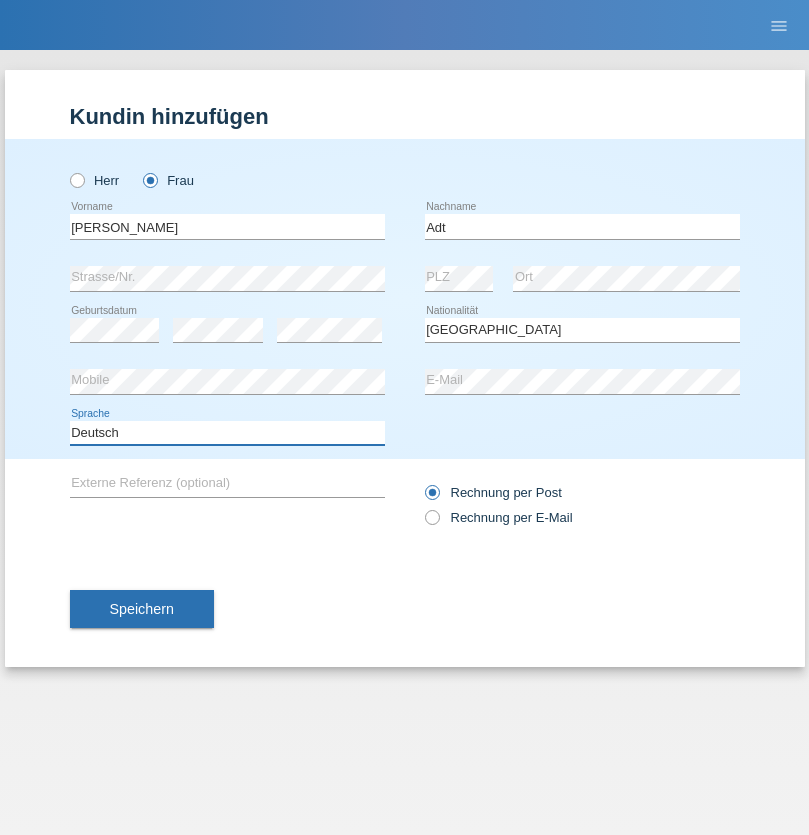 select on "en" 